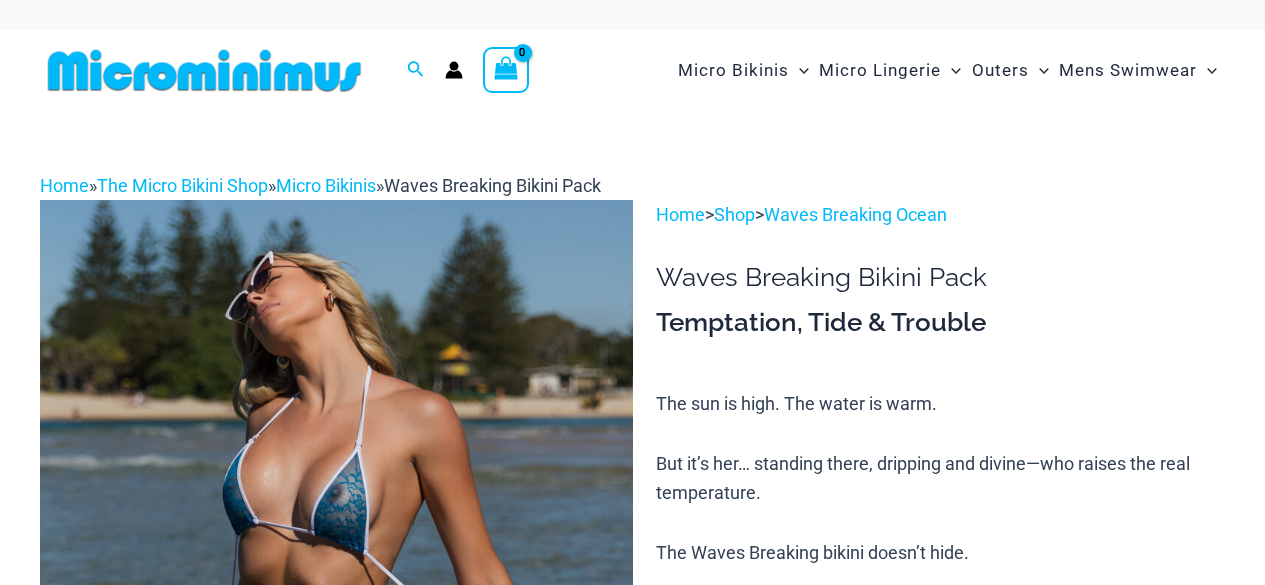 scroll, scrollTop: 0, scrollLeft: 0, axis: both 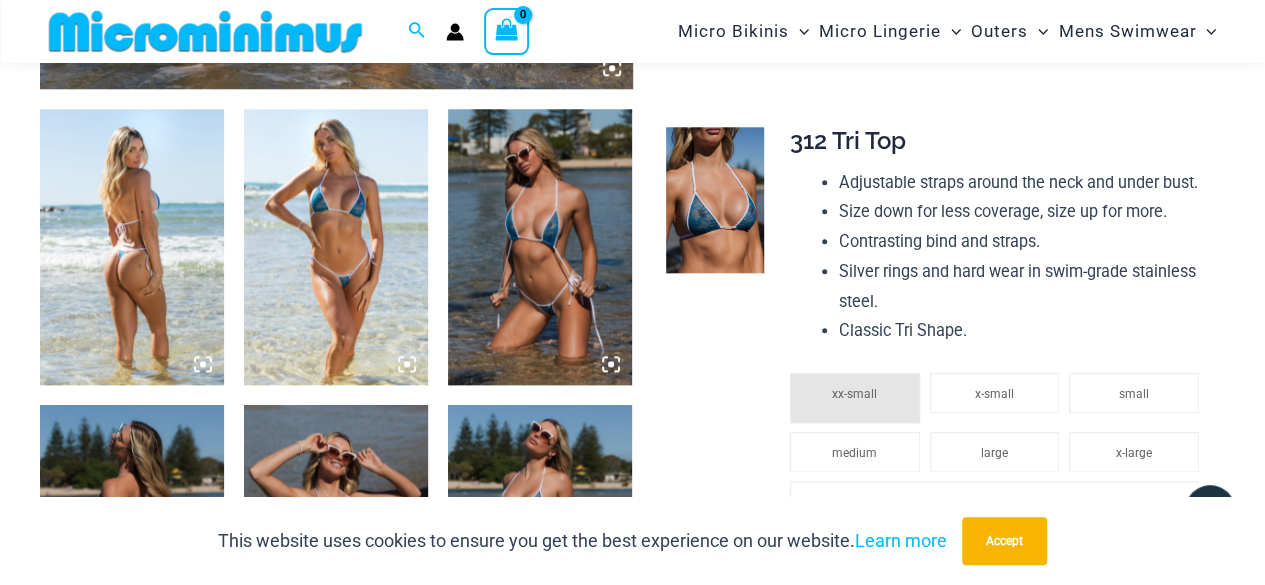 click 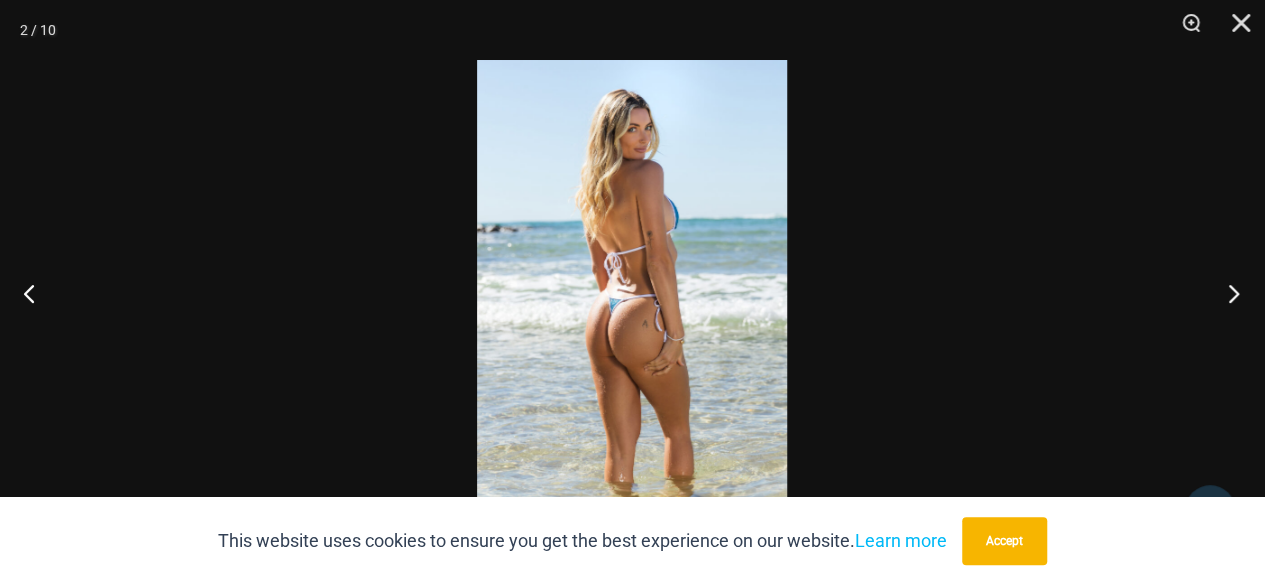 click at bounding box center [1227, 293] 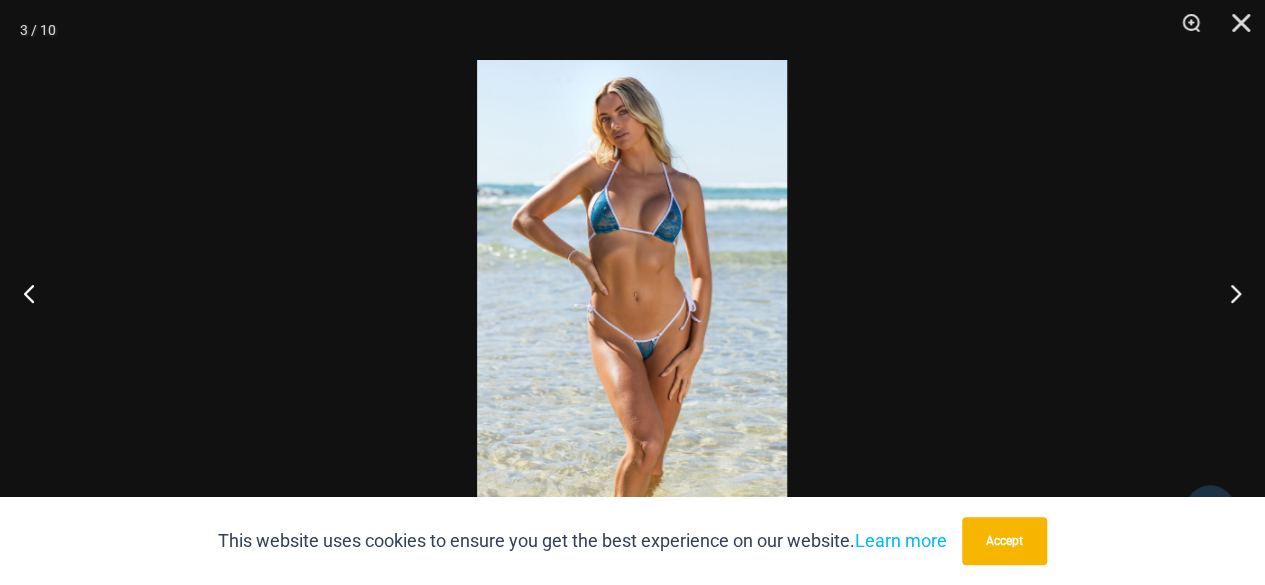 click at bounding box center [632, 292] 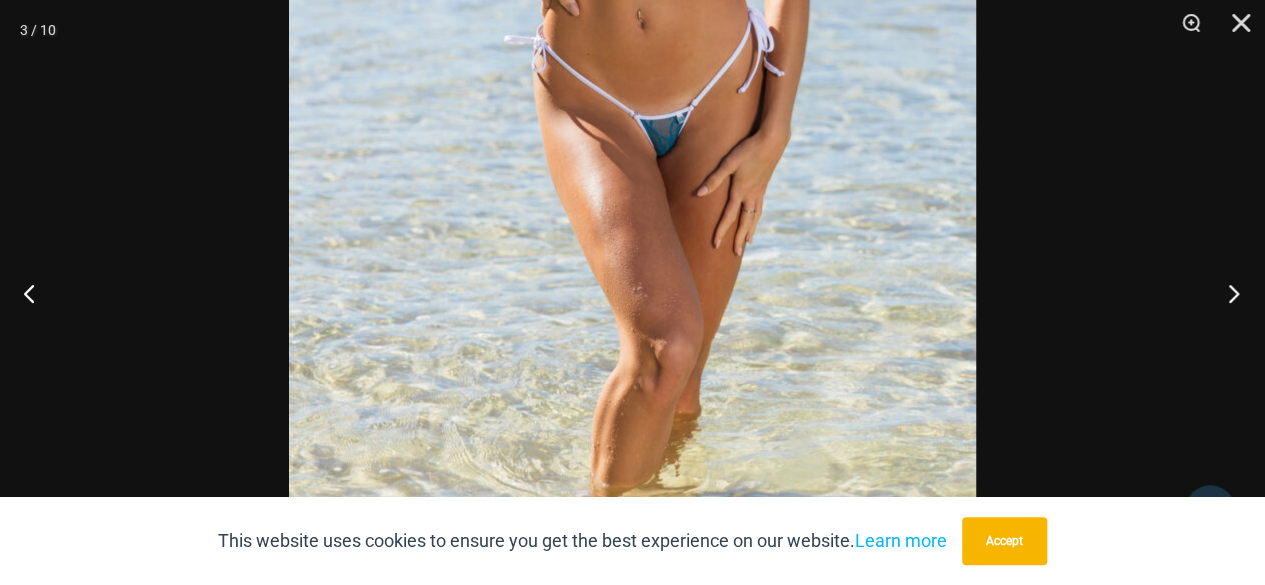 click at bounding box center (1227, 293) 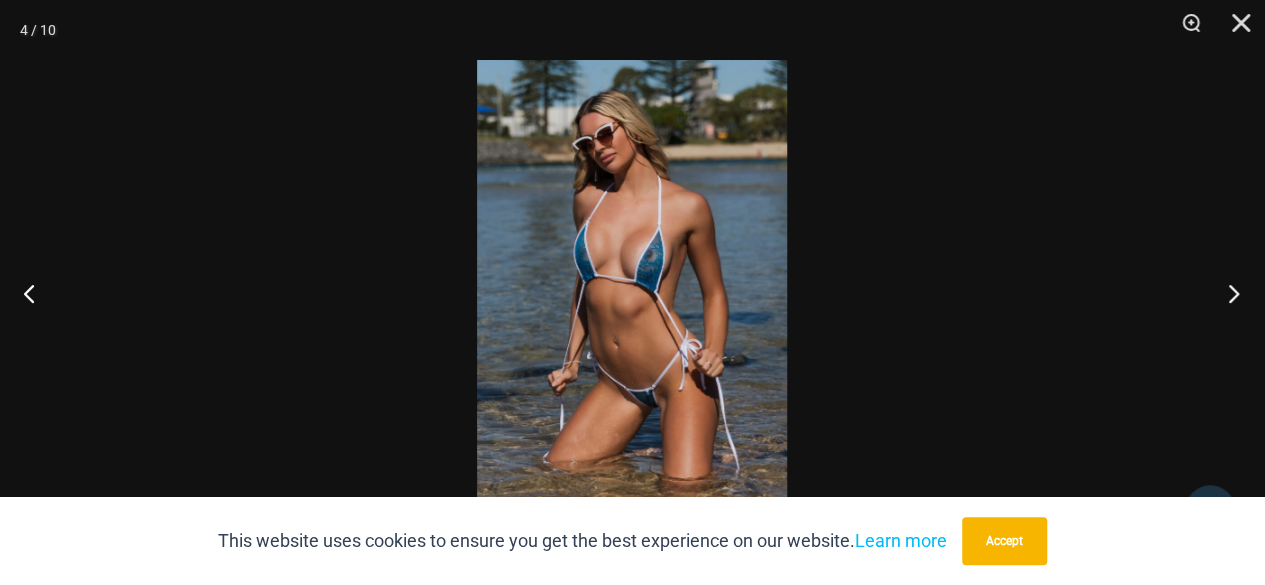 click at bounding box center (1227, 293) 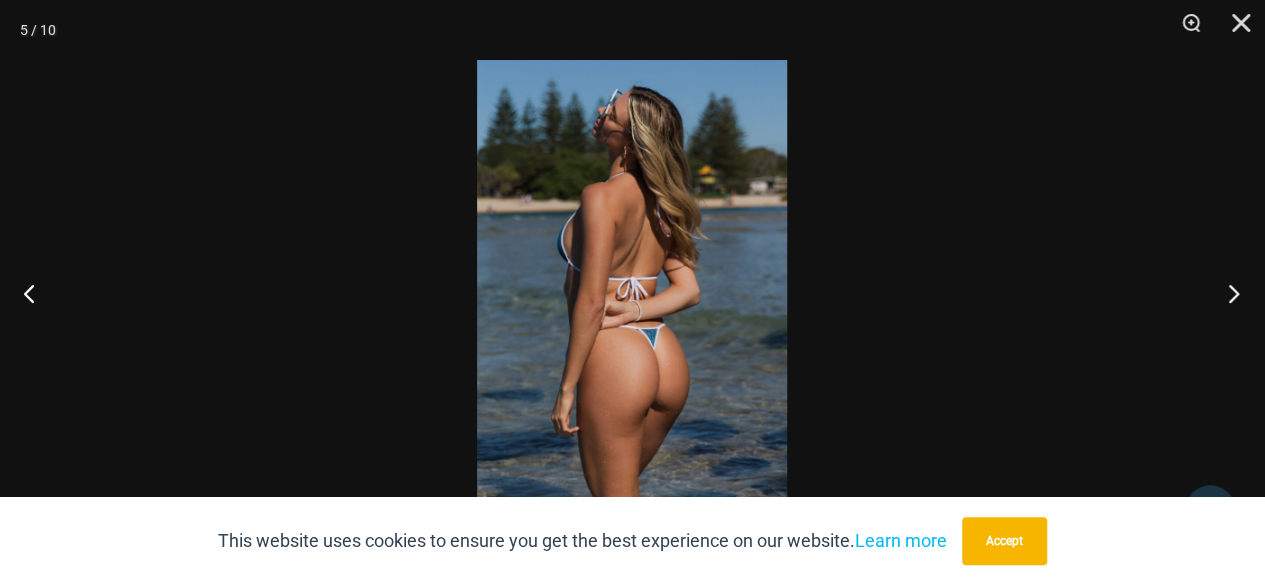 click at bounding box center (1227, 293) 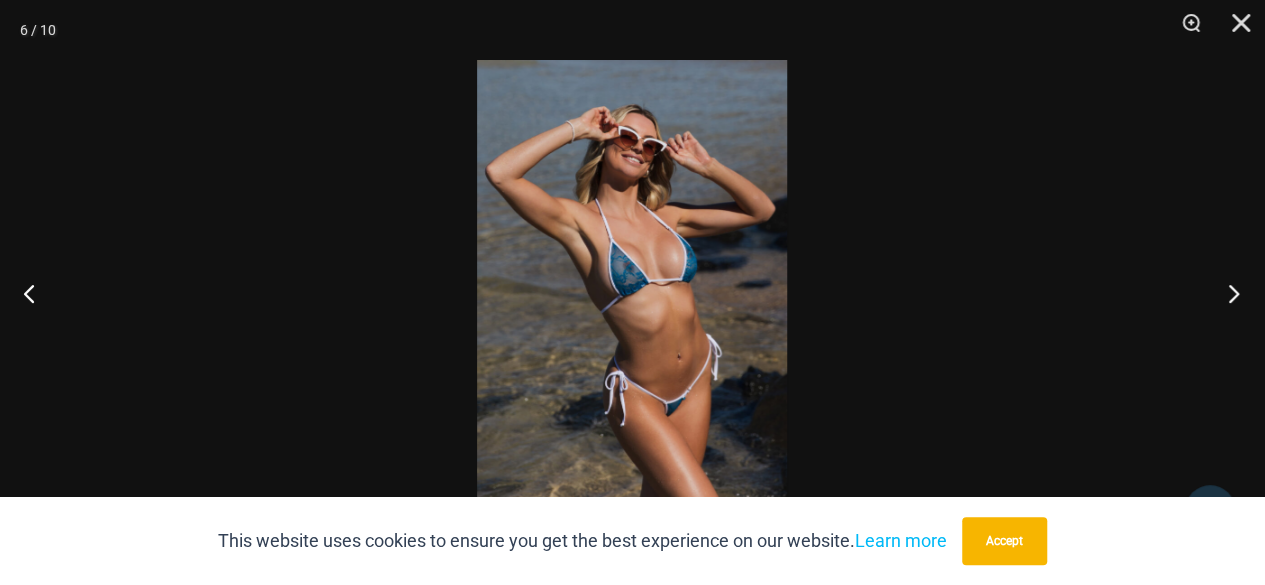 click at bounding box center [1227, 293] 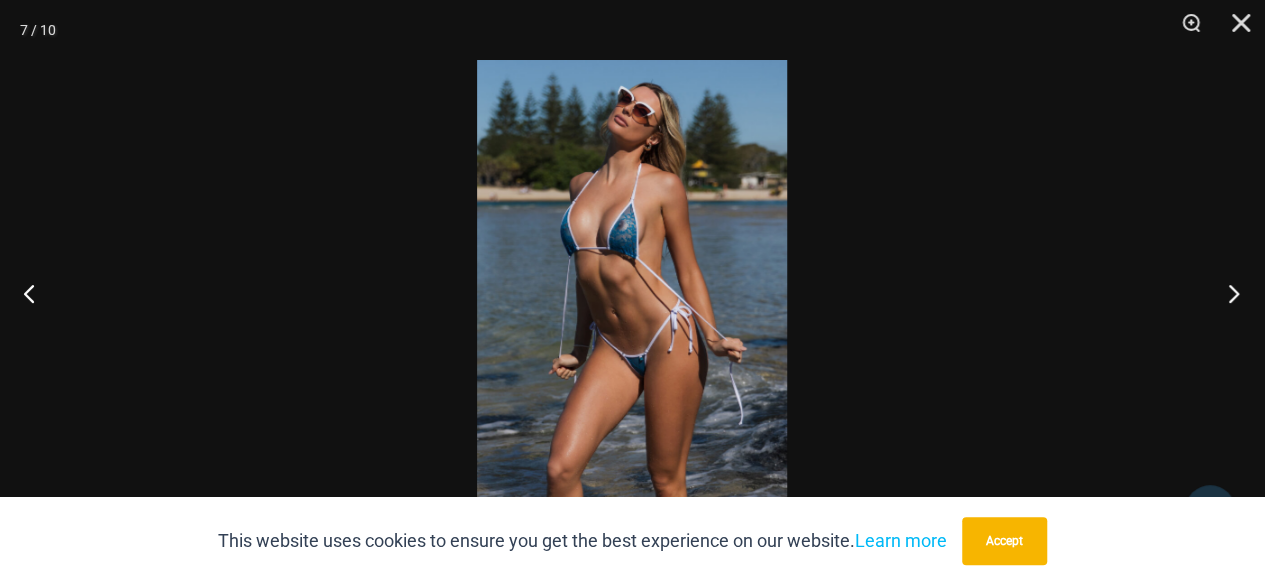 click at bounding box center (1227, 293) 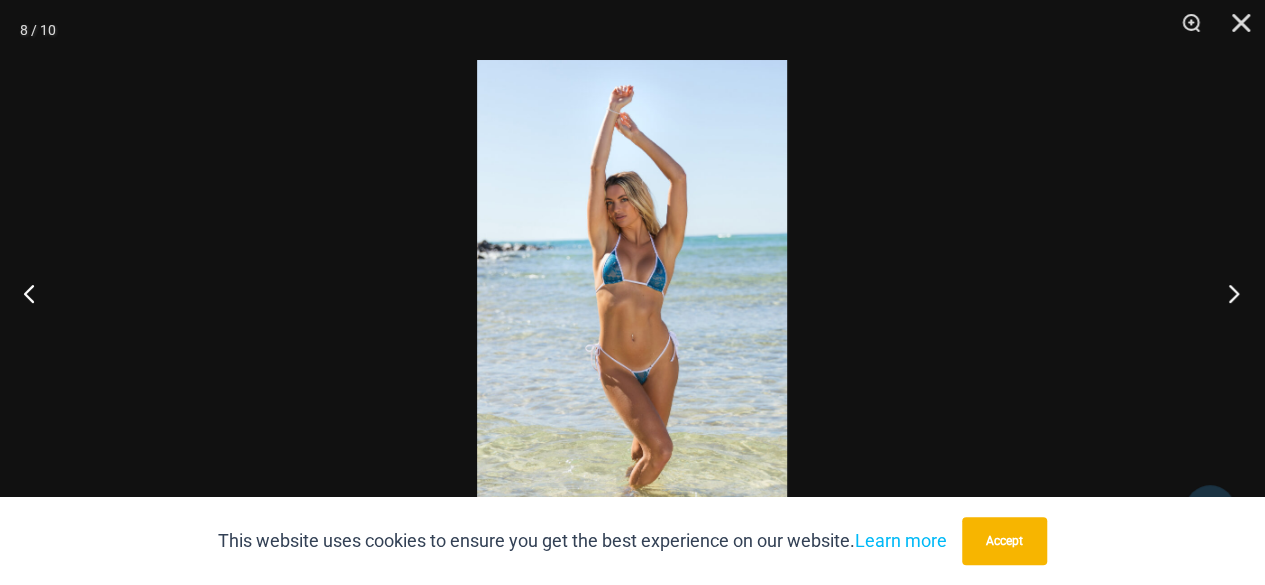 click at bounding box center [1227, 293] 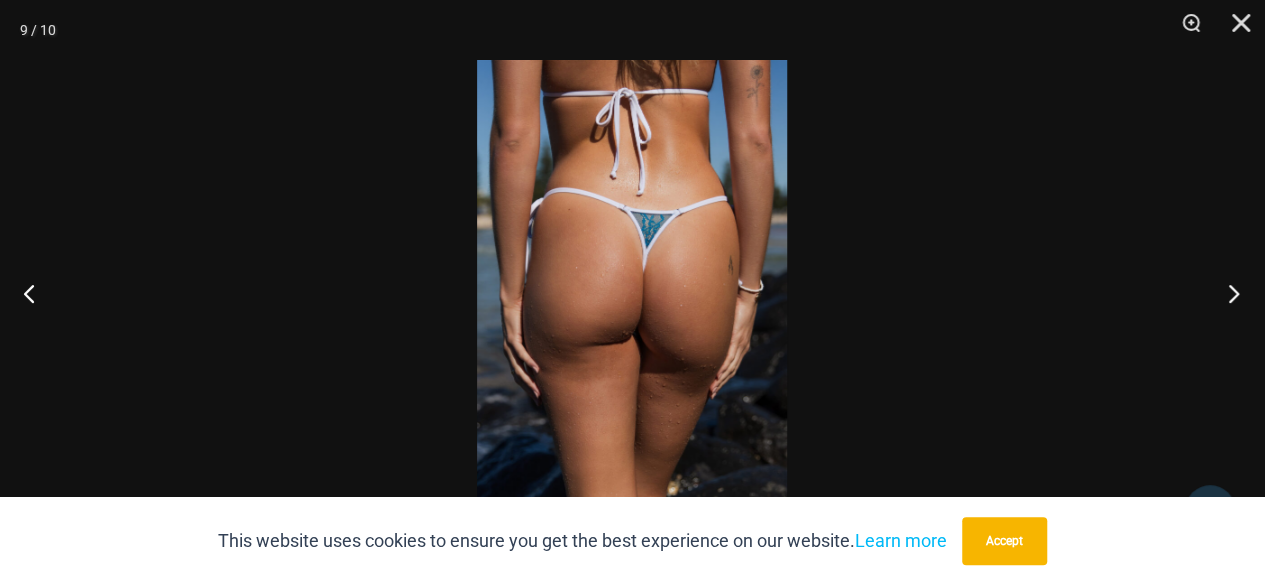 click at bounding box center (1227, 293) 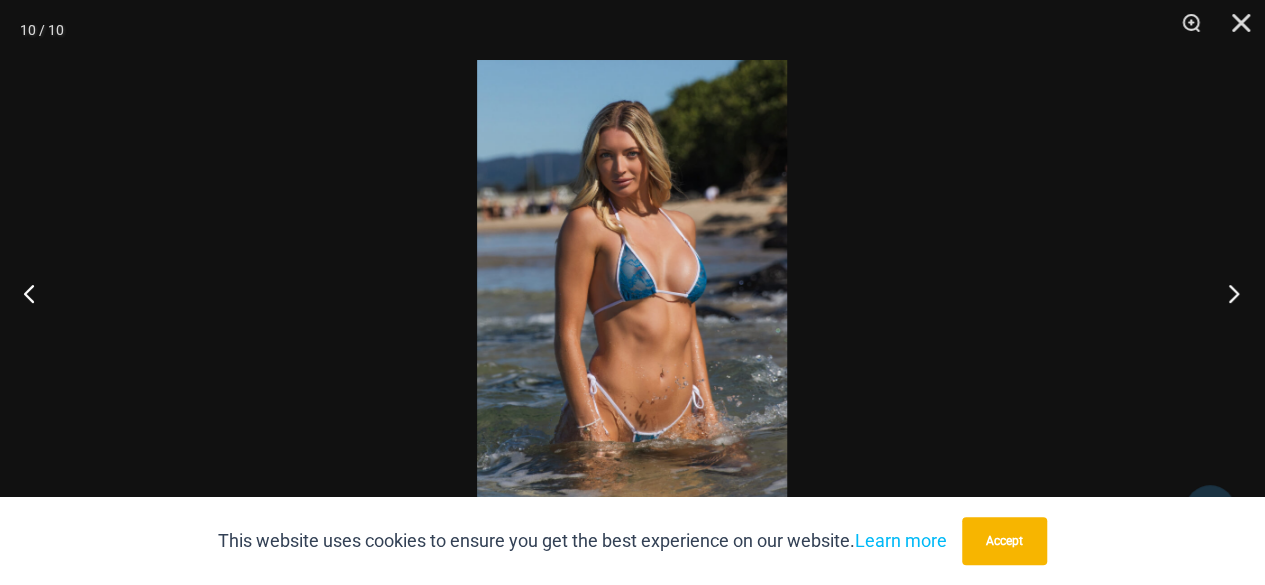 click at bounding box center (1227, 293) 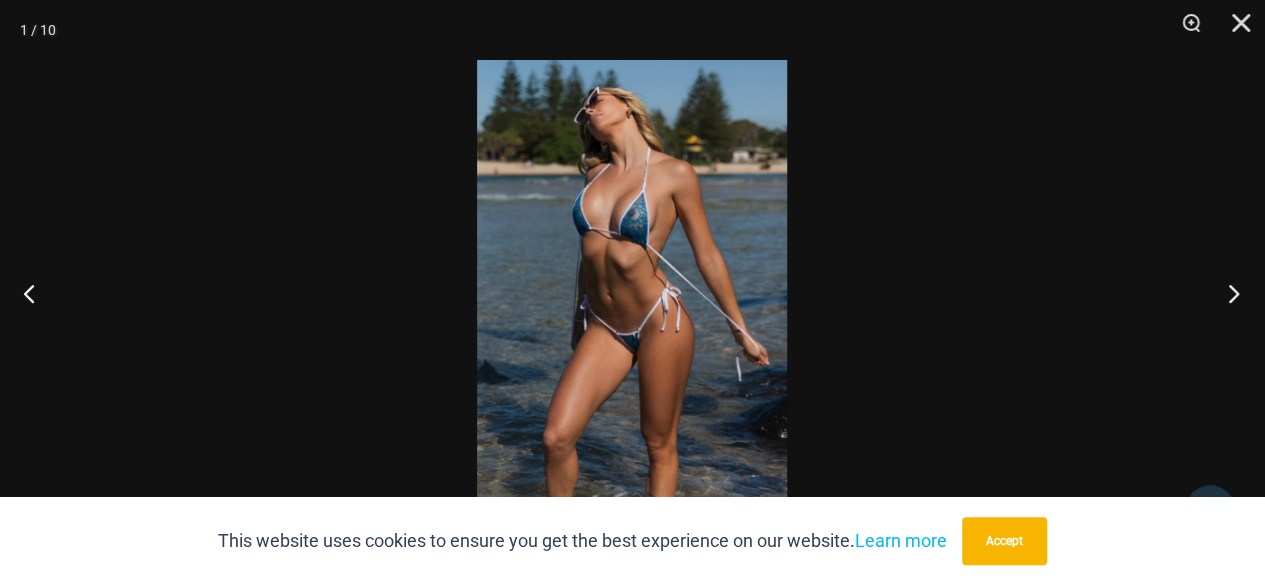 click at bounding box center [1227, 293] 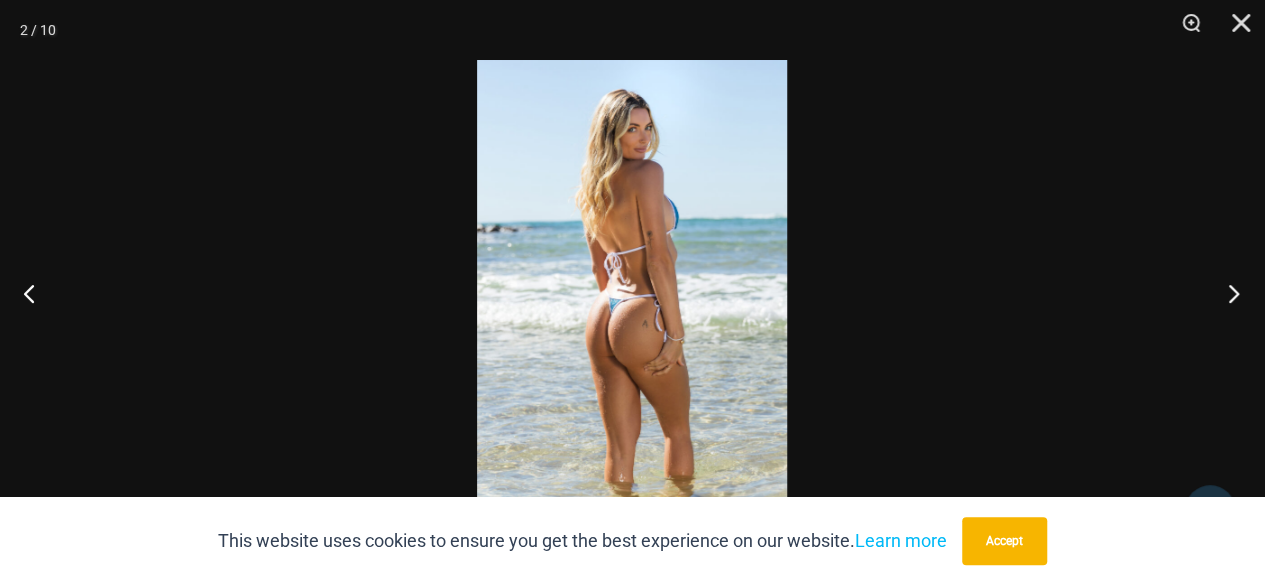 click at bounding box center [1227, 293] 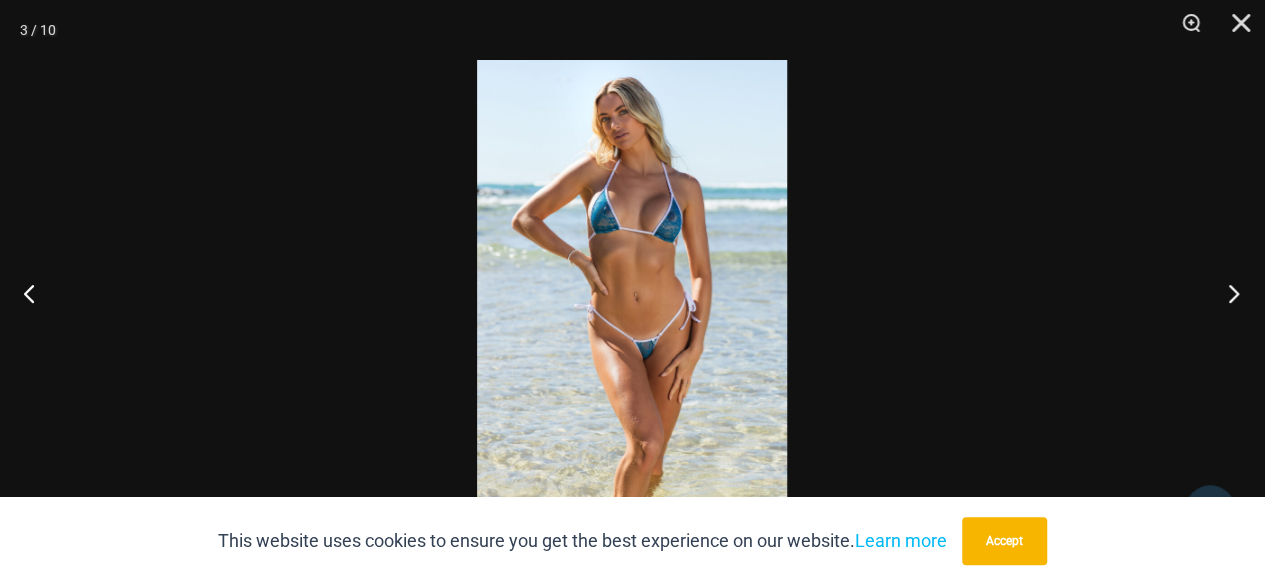 click at bounding box center (1227, 293) 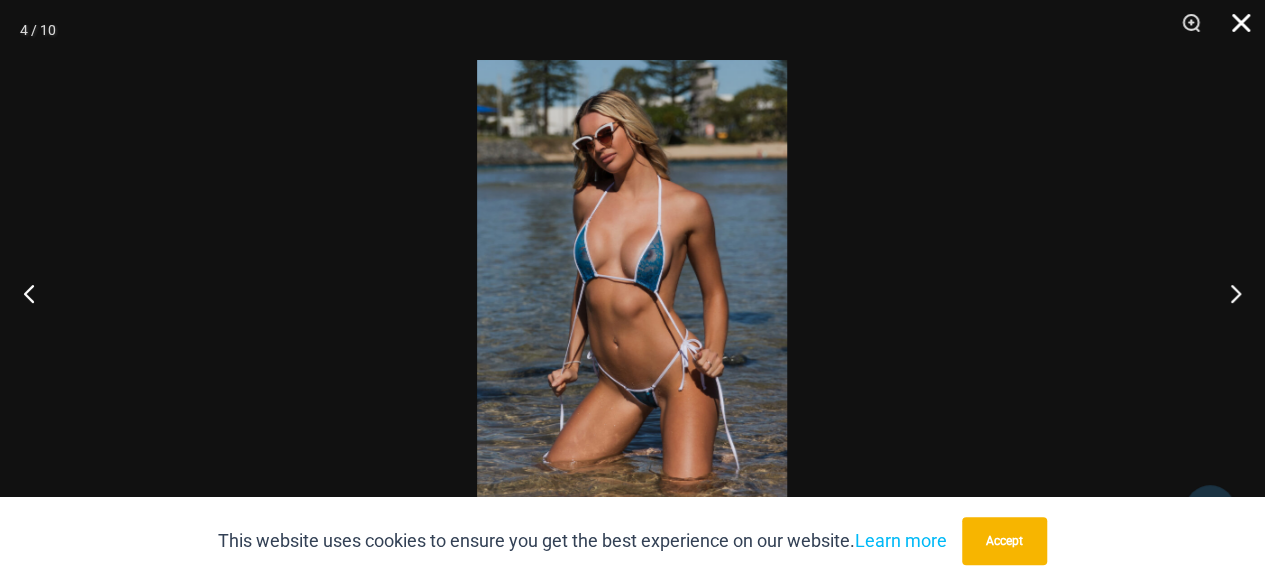 click at bounding box center [1234, 30] 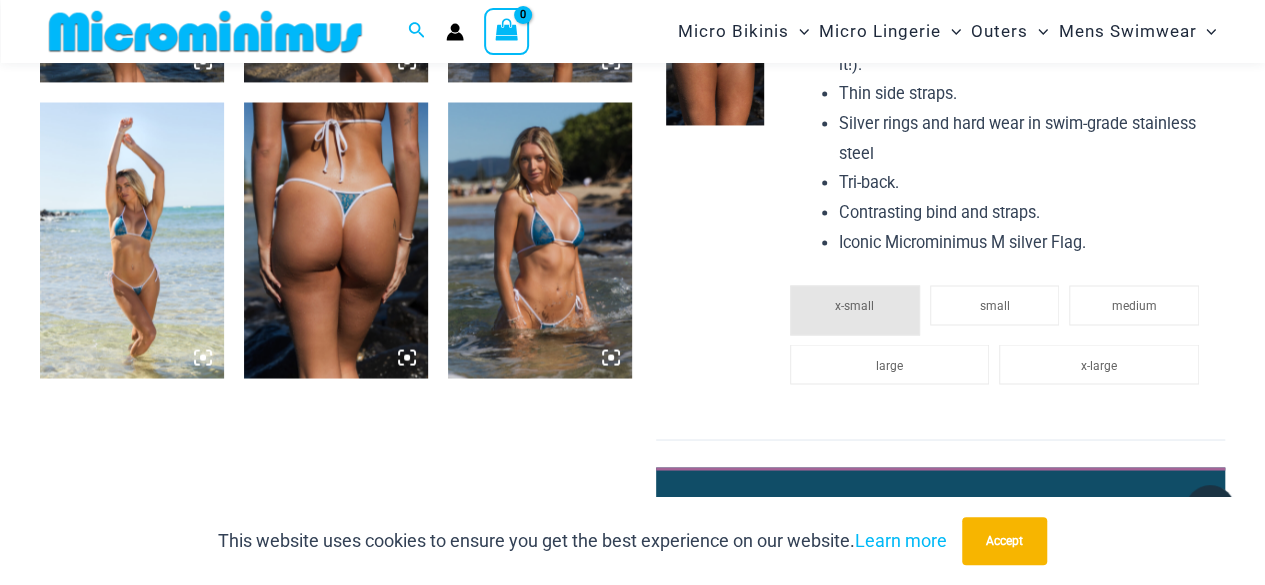 scroll, scrollTop: 1382, scrollLeft: 0, axis: vertical 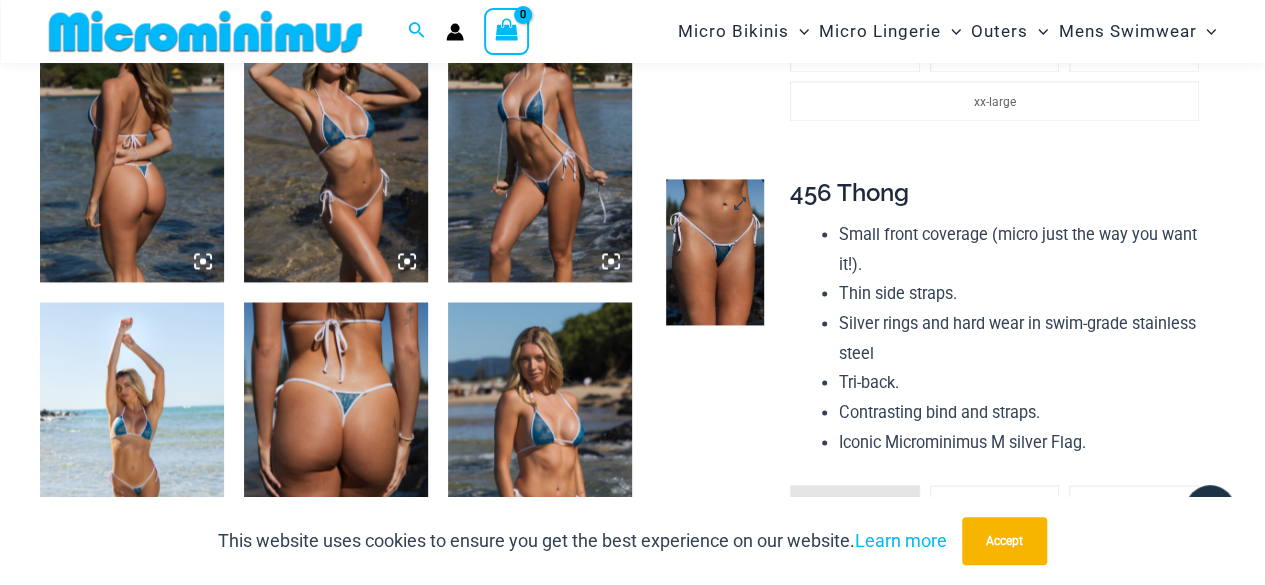 click at bounding box center [715, 252] 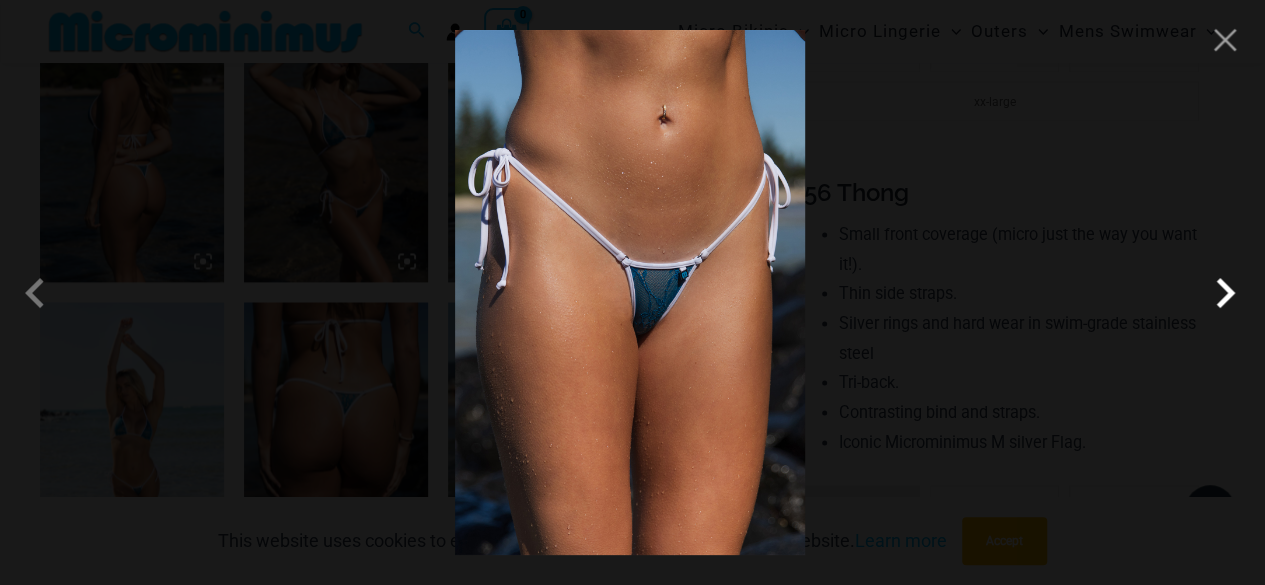 click at bounding box center (1225, 293) 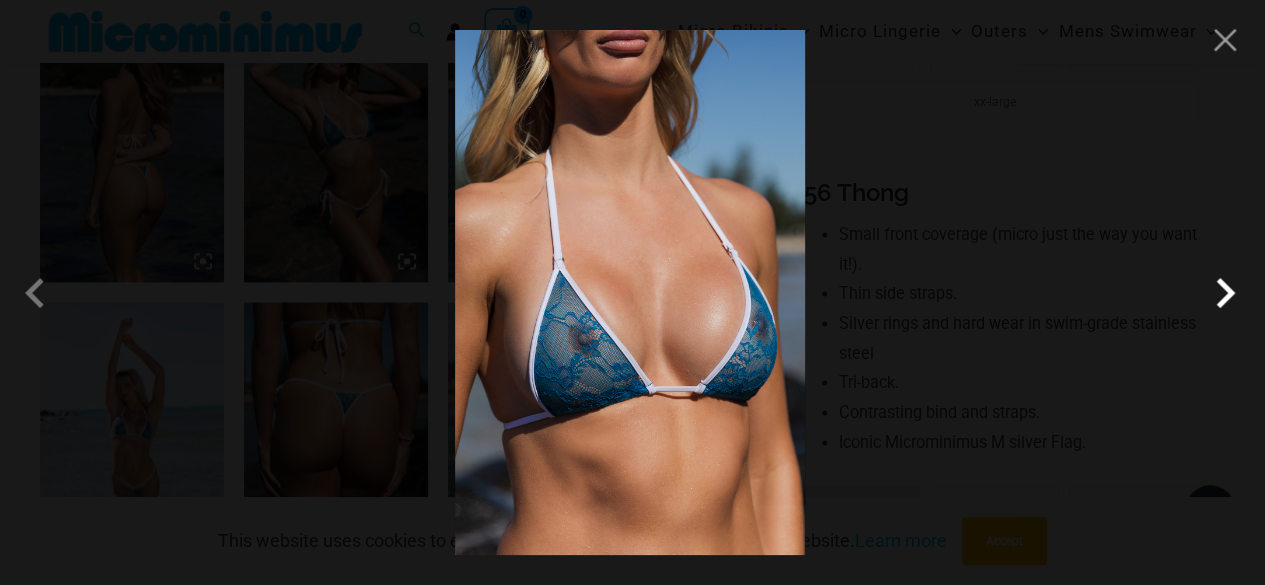 click at bounding box center (1225, 293) 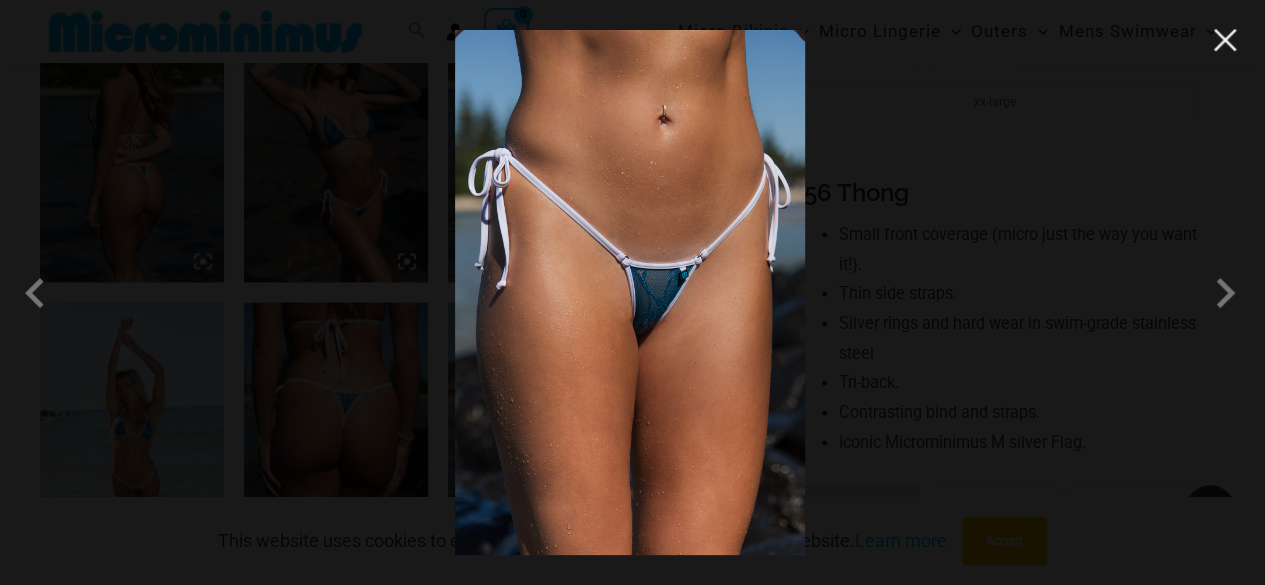 click at bounding box center (1225, 40) 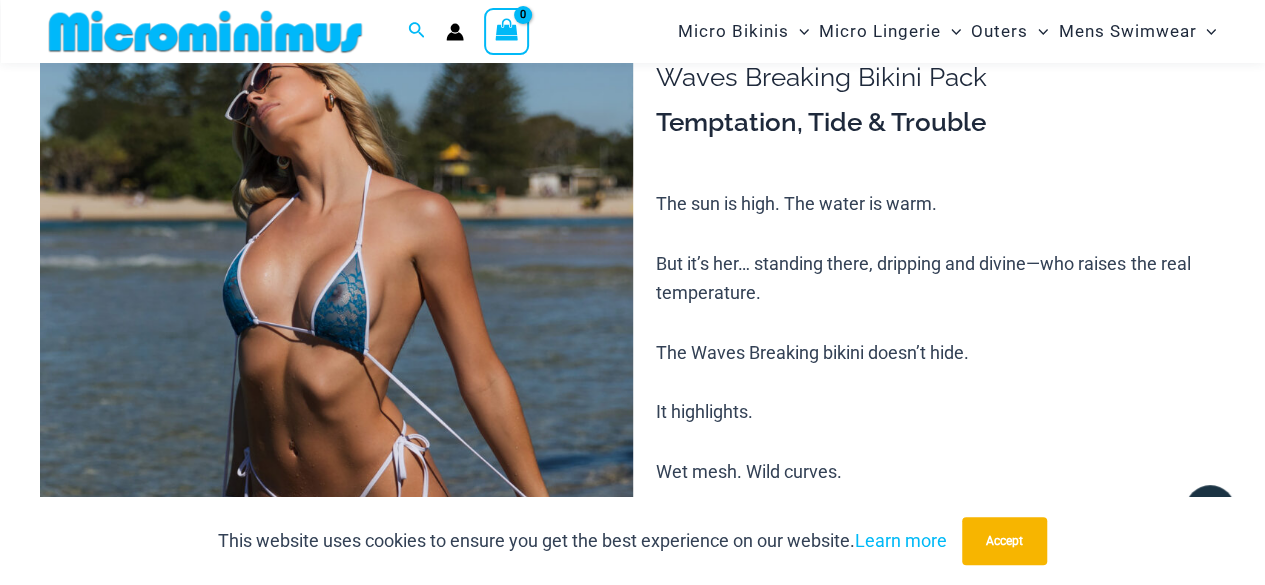 scroll, scrollTop: 0, scrollLeft: 0, axis: both 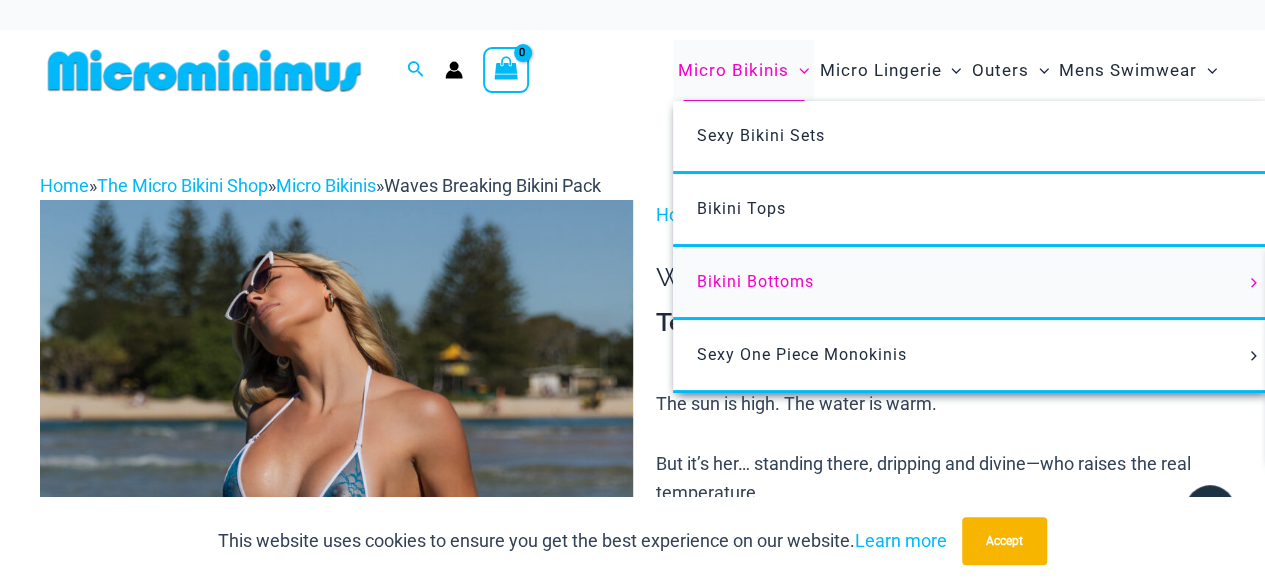 click on "Bikini Bottoms" at bounding box center [755, 281] 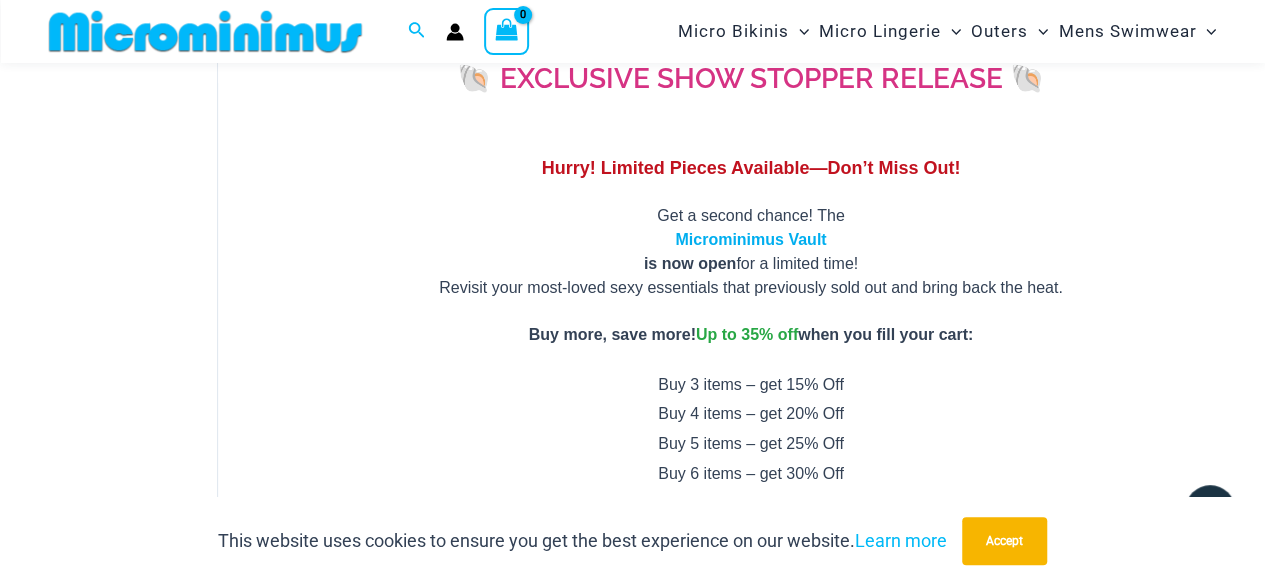 scroll, scrollTop: 0, scrollLeft: 0, axis: both 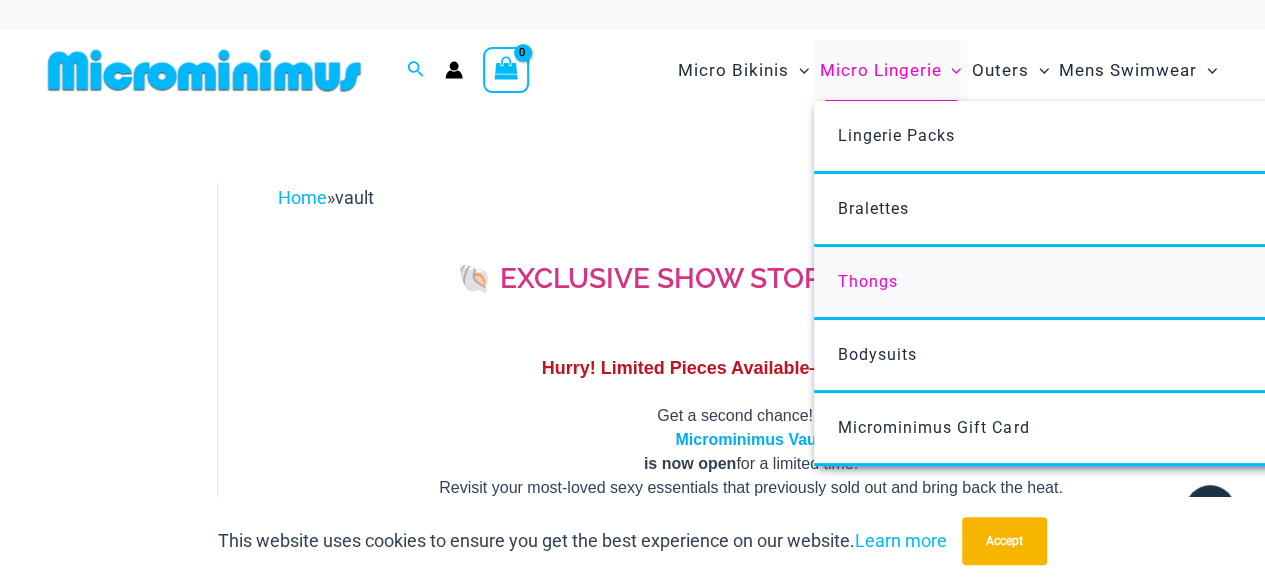 click on "Thongs" at bounding box center [1111, 283] 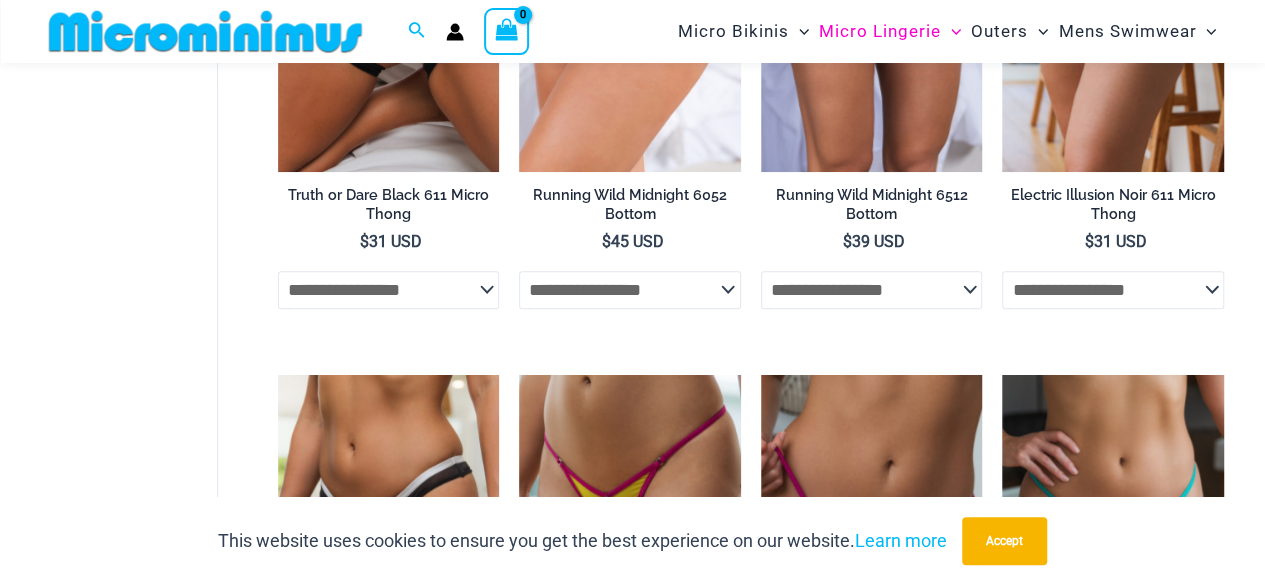 scroll, scrollTop: 582, scrollLeft: 0, axis: vertical 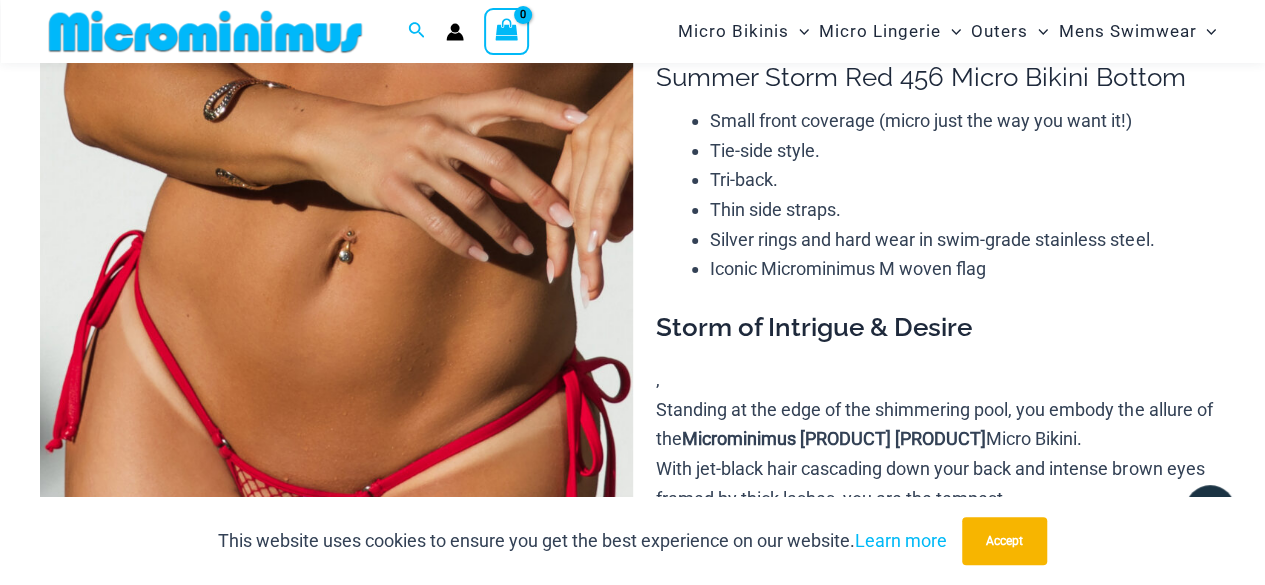 click at bounding box center [336, 444] 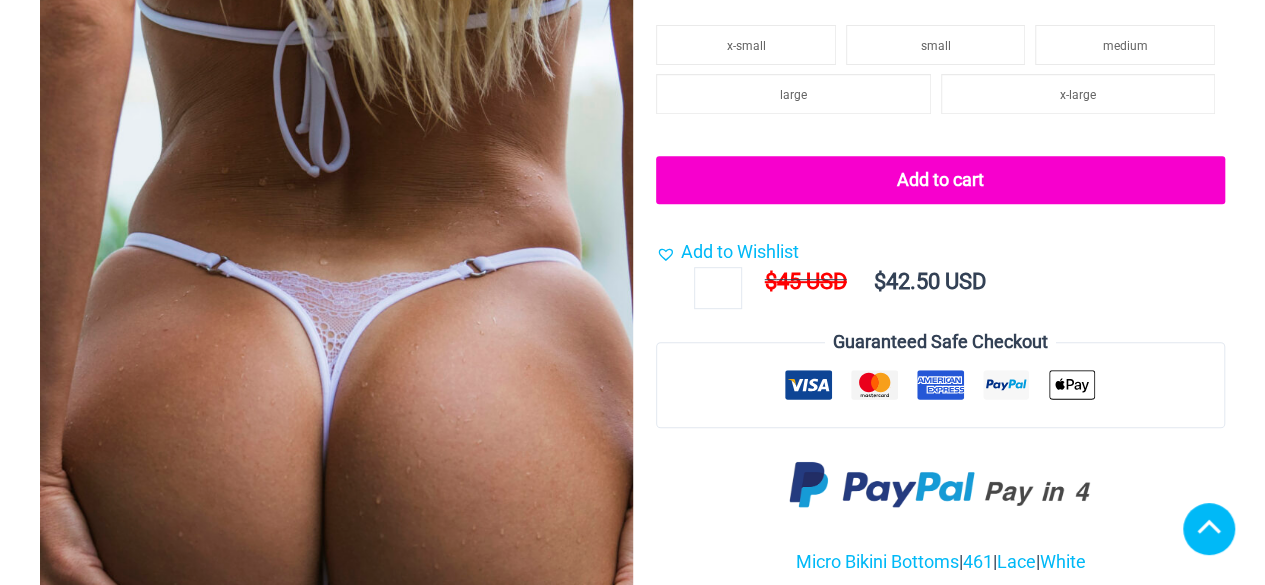 scroll, scrollTop: 1000, scrollLeft: 0, axis: vertical 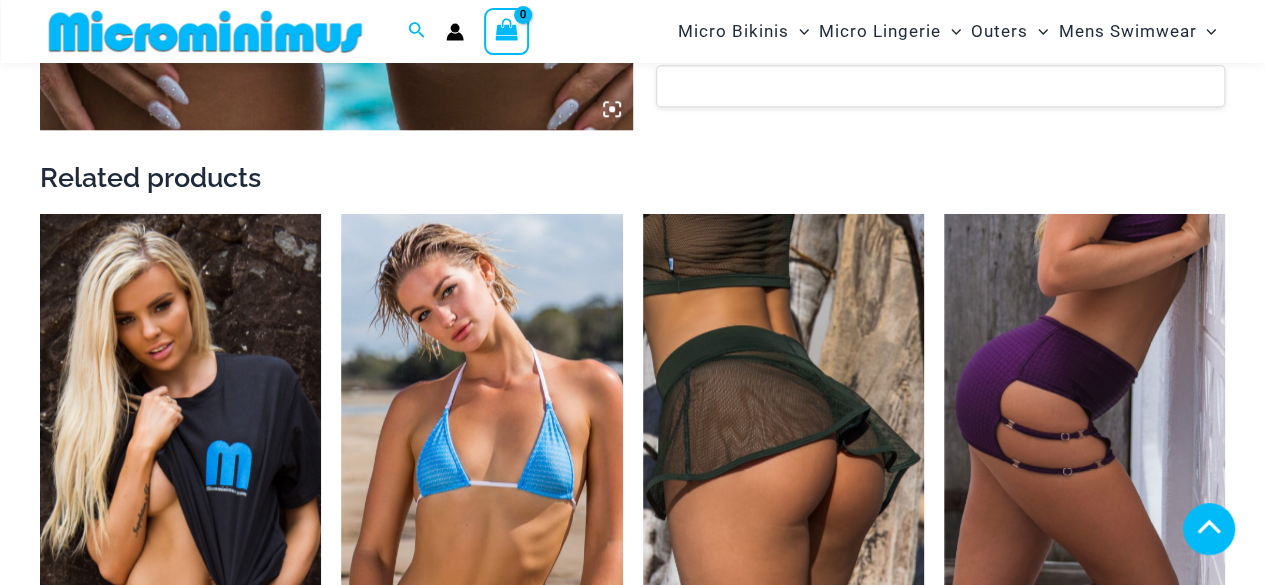 click 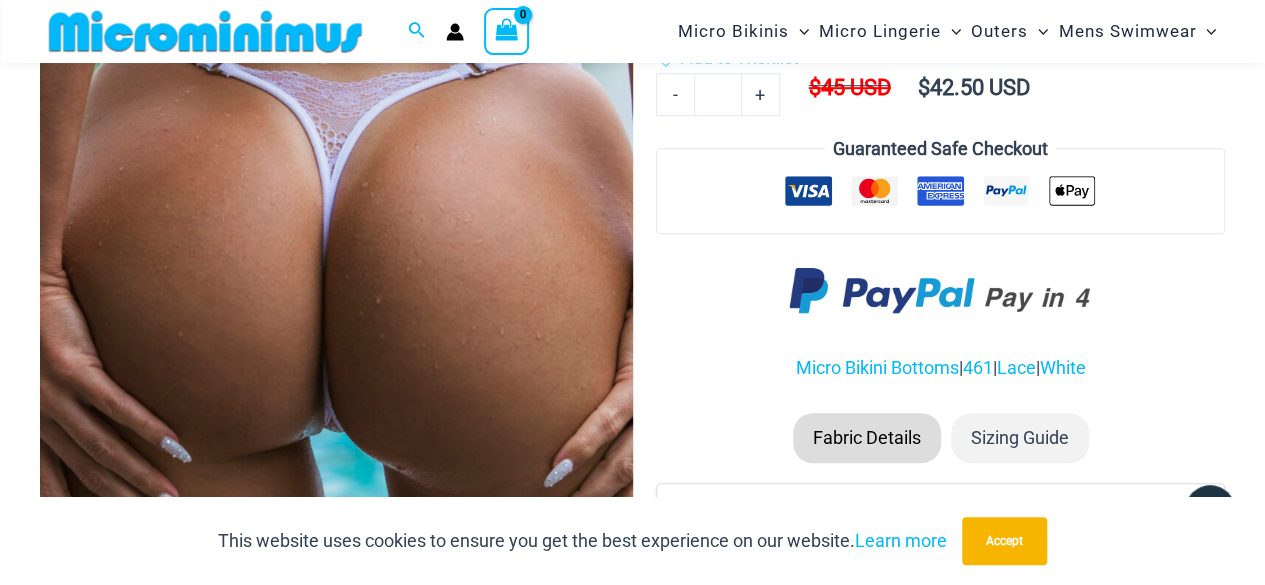 scroll, scrollTop: 982, scrollLeft: 0, axis: vertical 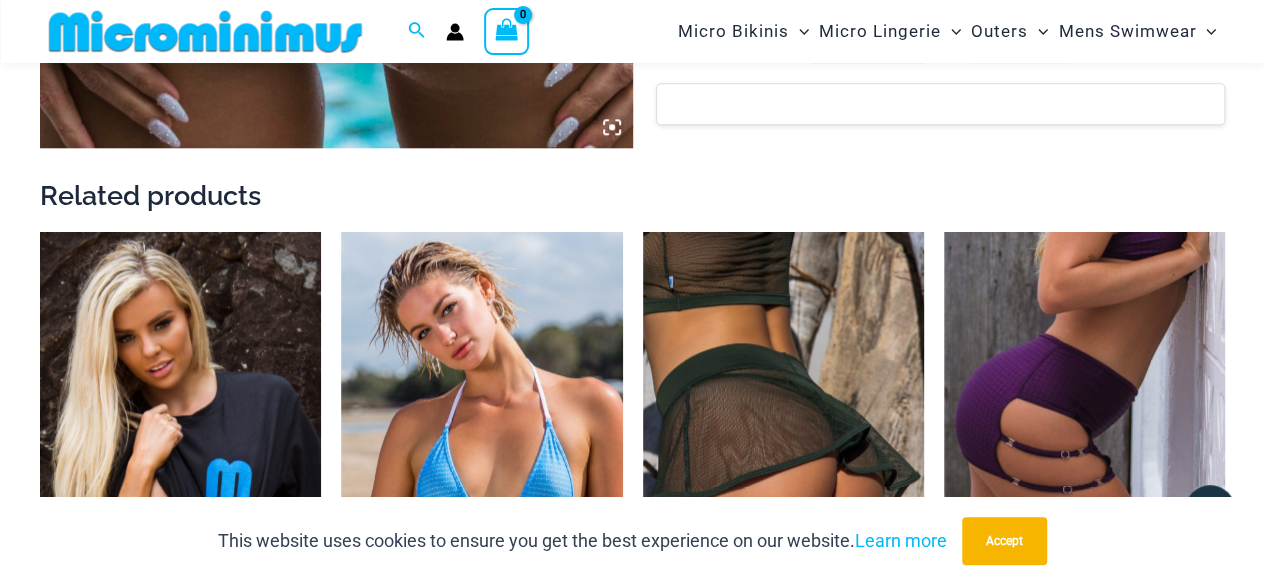 click 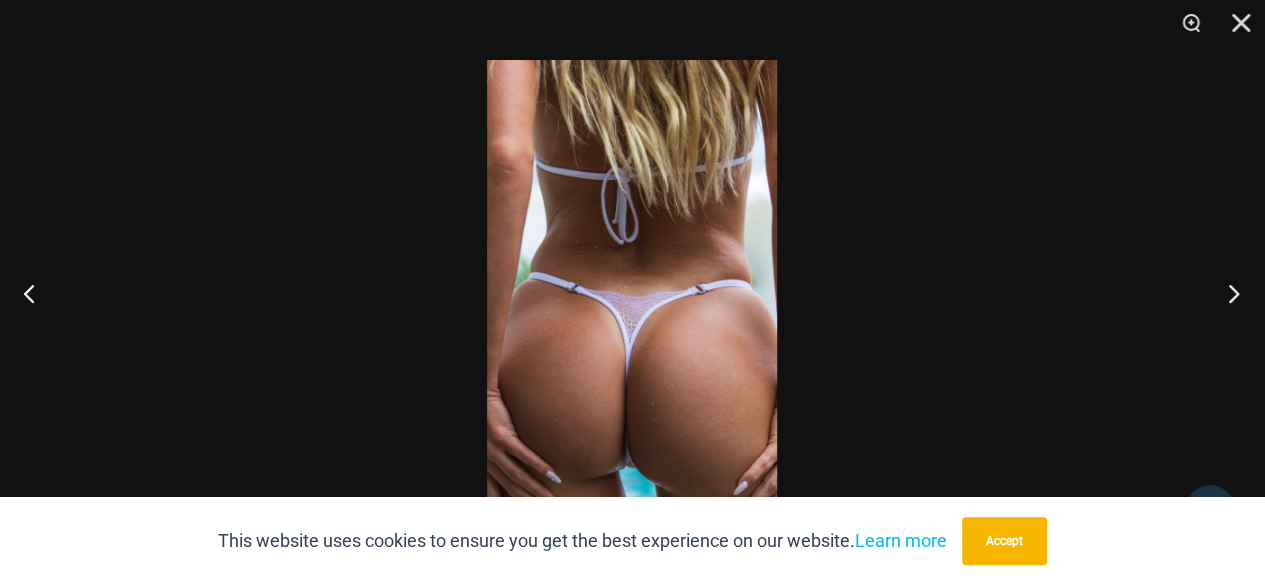 click at bounding box center (1227, 293) 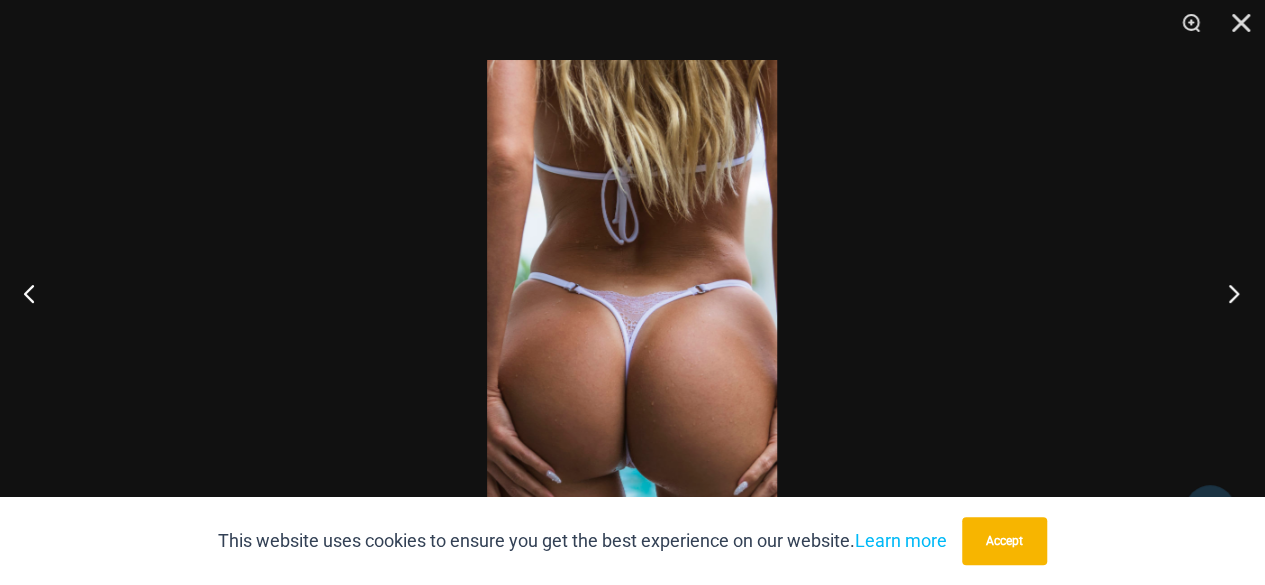 click at bounding box center (1227, 293) 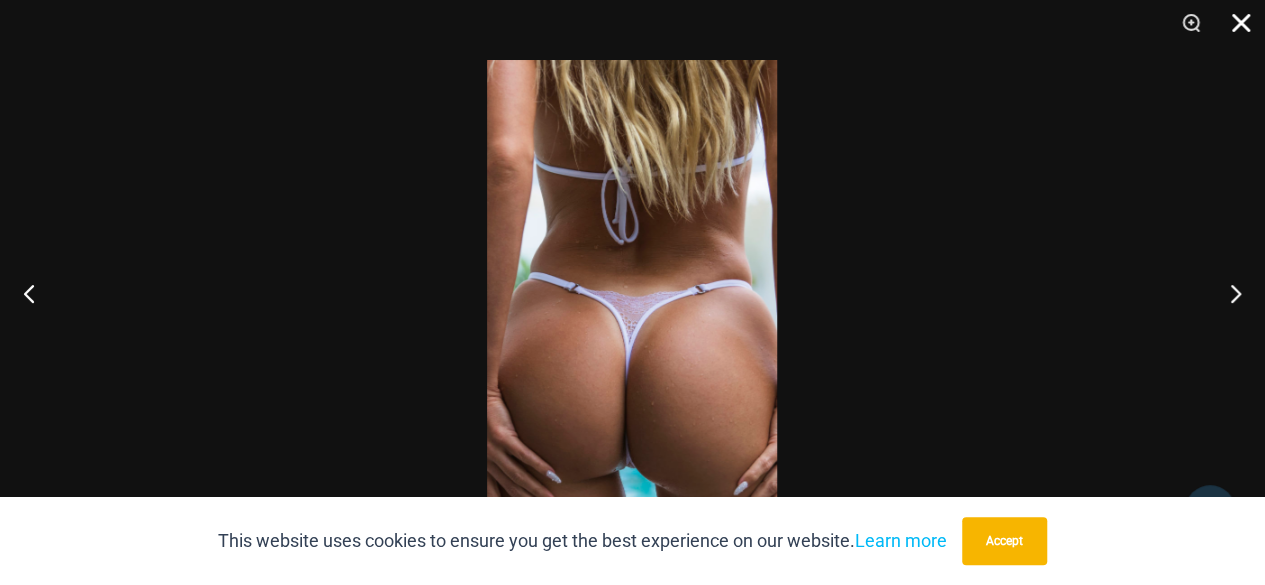 click at bounding box center [1234, 30] 